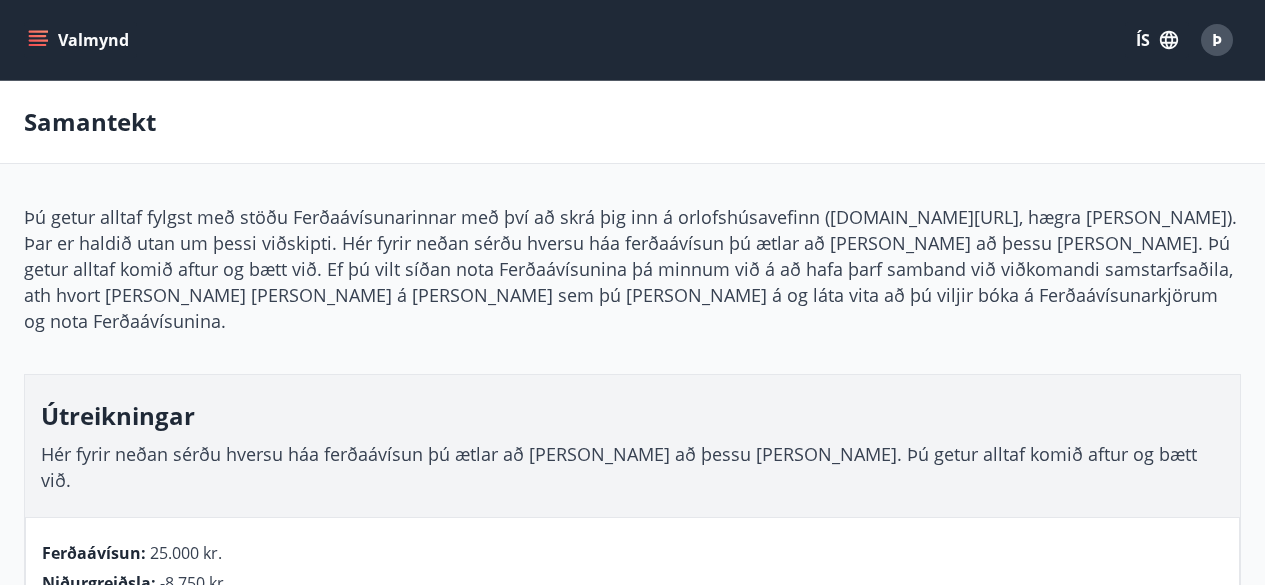 scroll, scrollTop: 314, scrollLeft: 0, axis: vertical 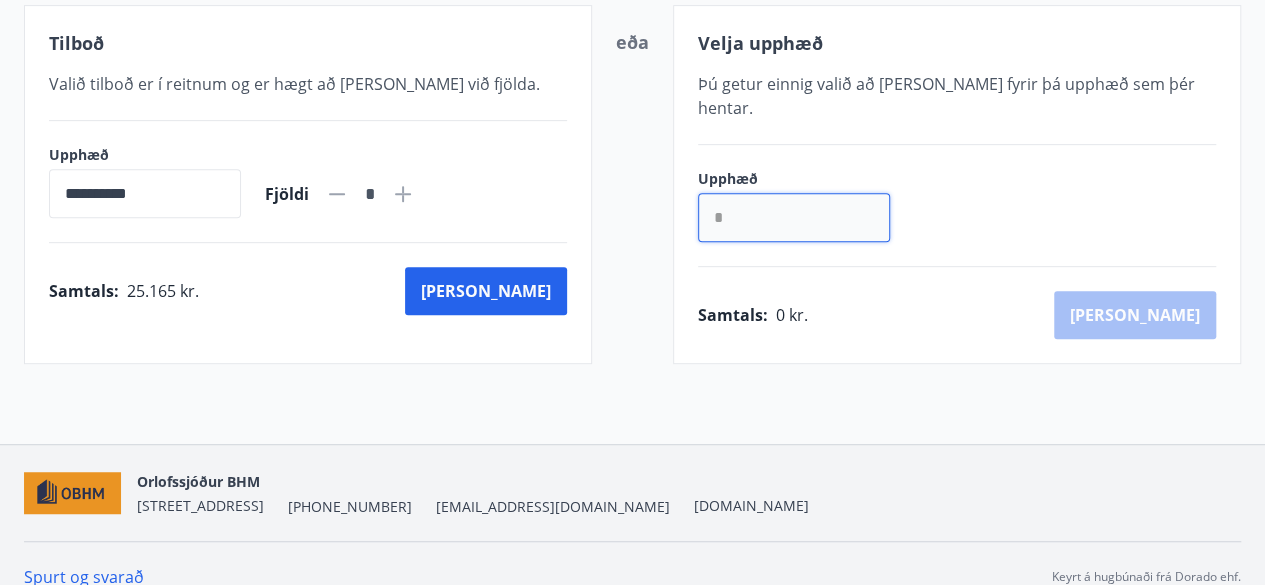 click on "*" at bounding box center (794, 217) 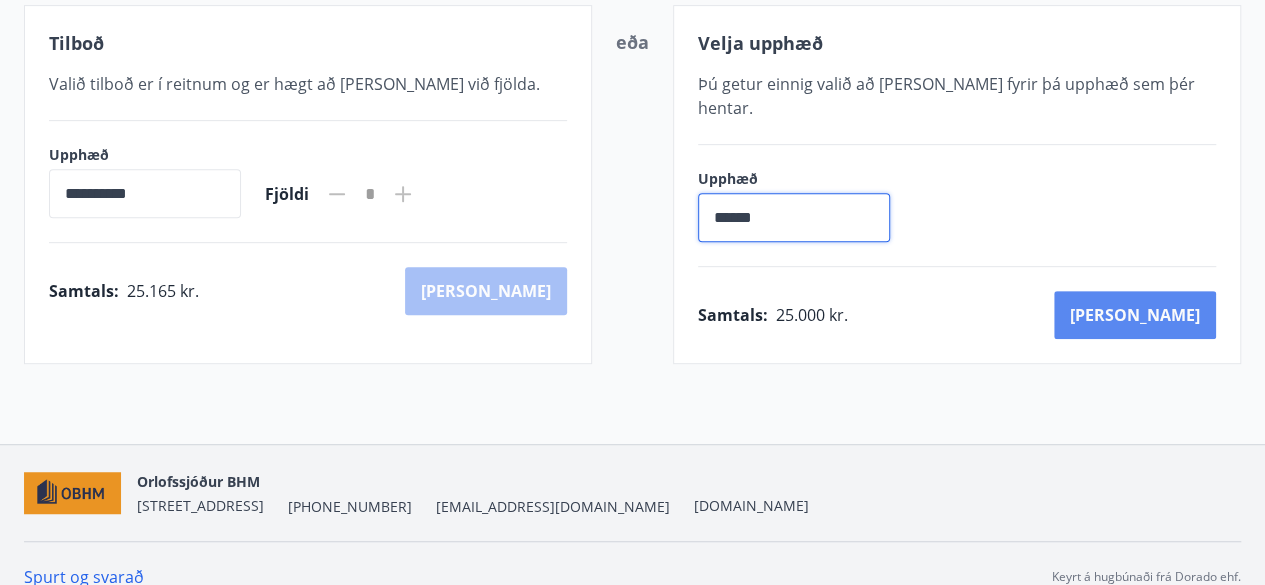 type on "******" 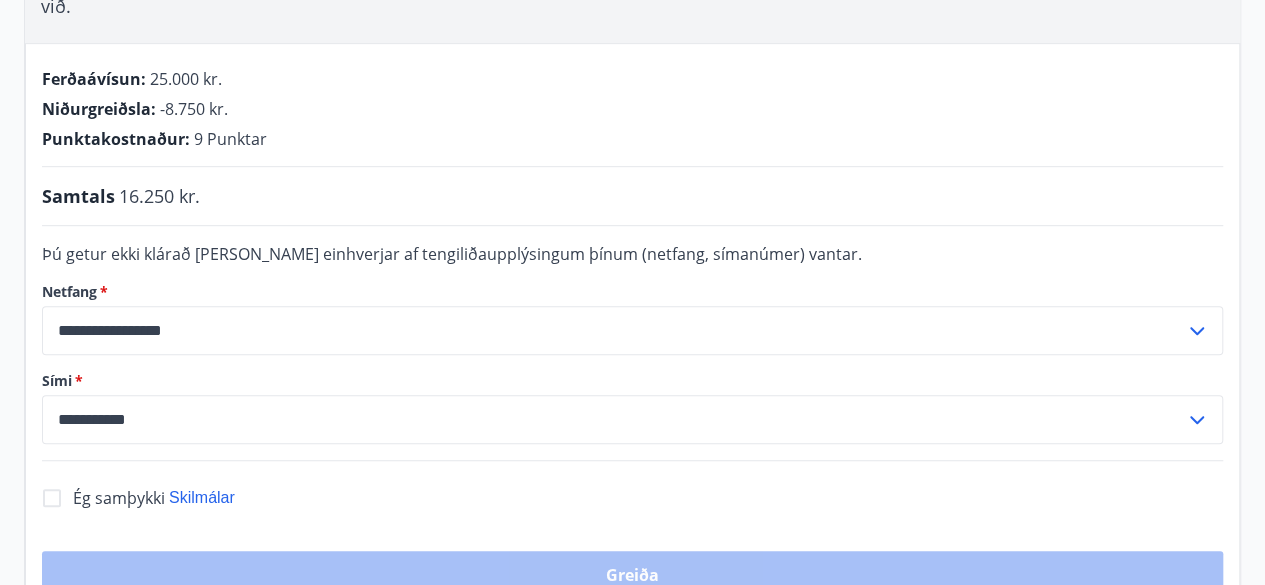 scroll, scrollTop: 519, scrollLeft: 0, axis: vertical 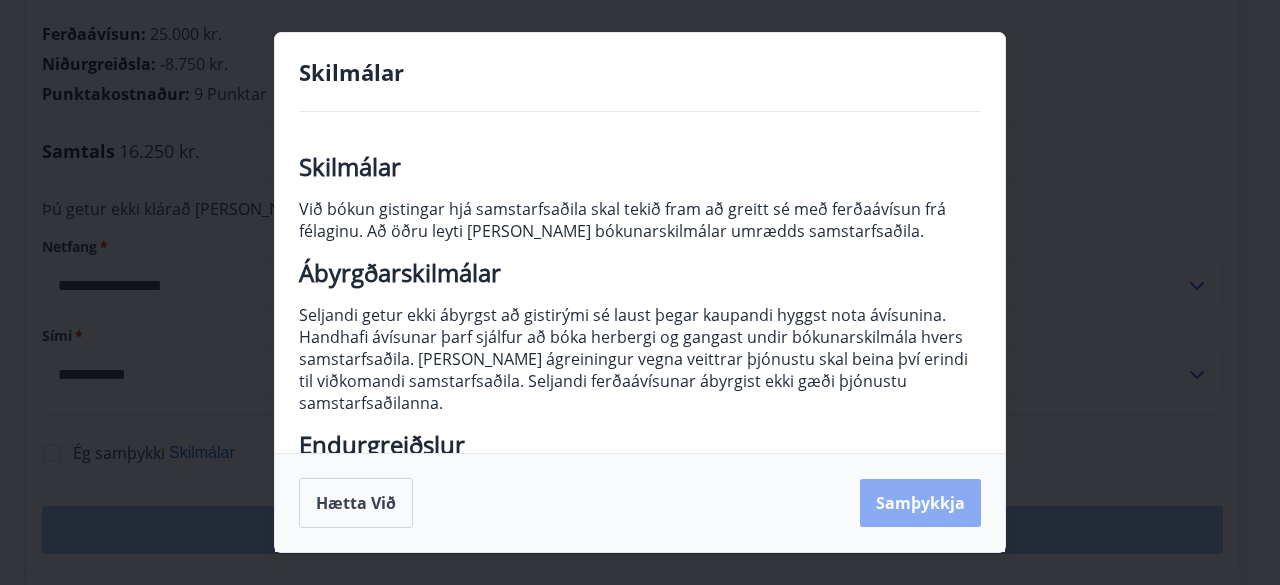 click on "Samþykkja" at bounding box center [920, 503] 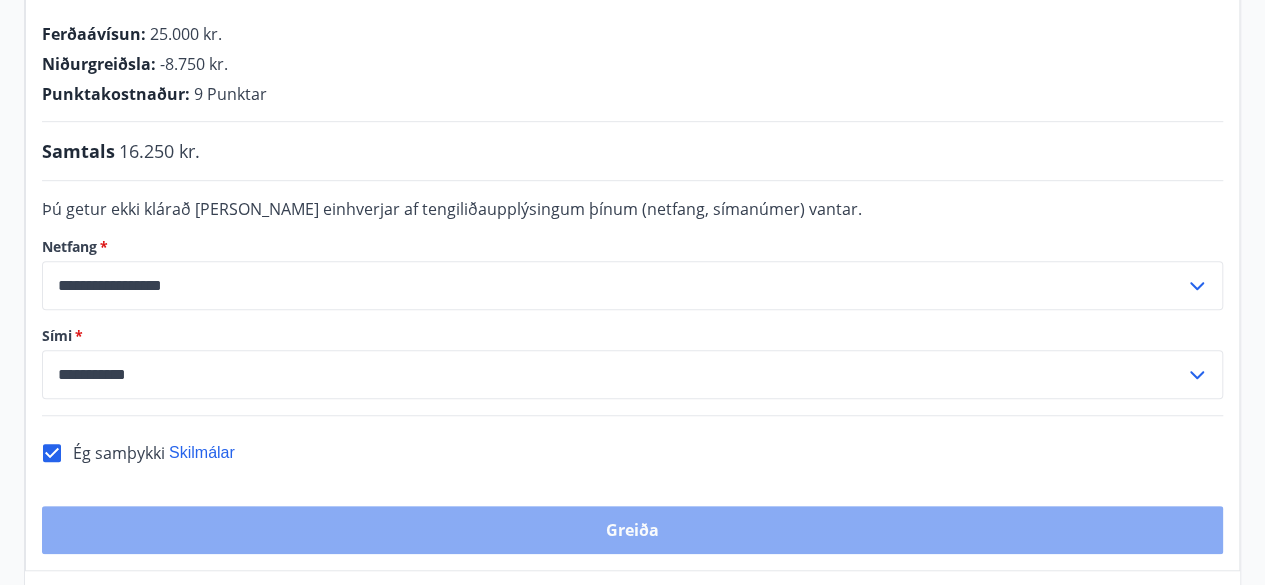 click on "Greiða" at bounding box center [632, 530] 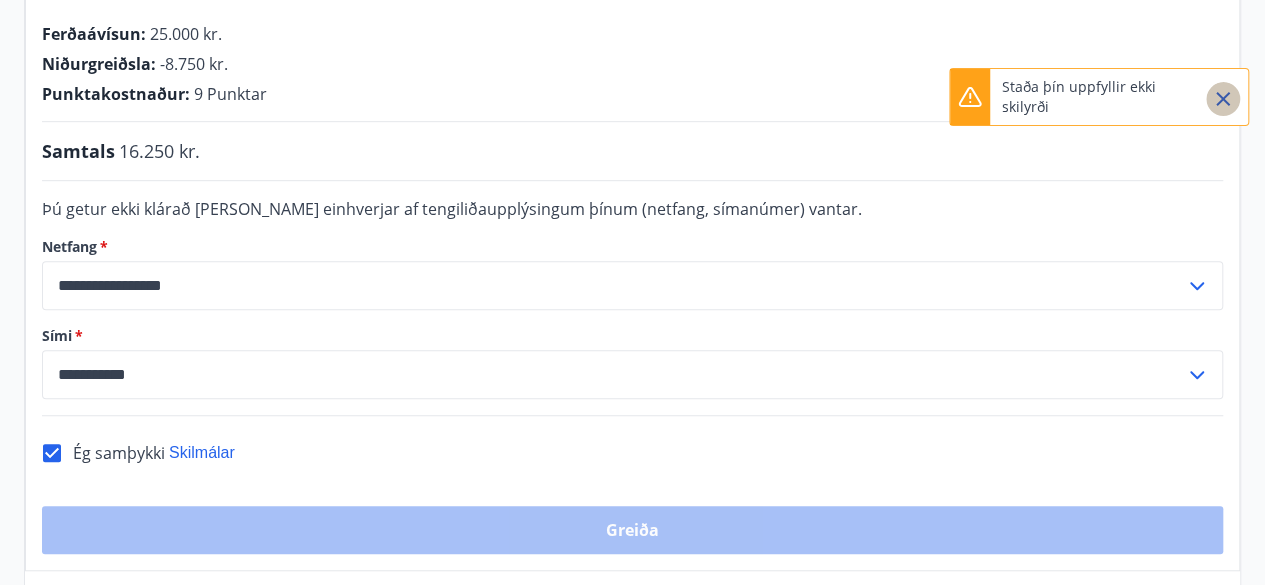 click 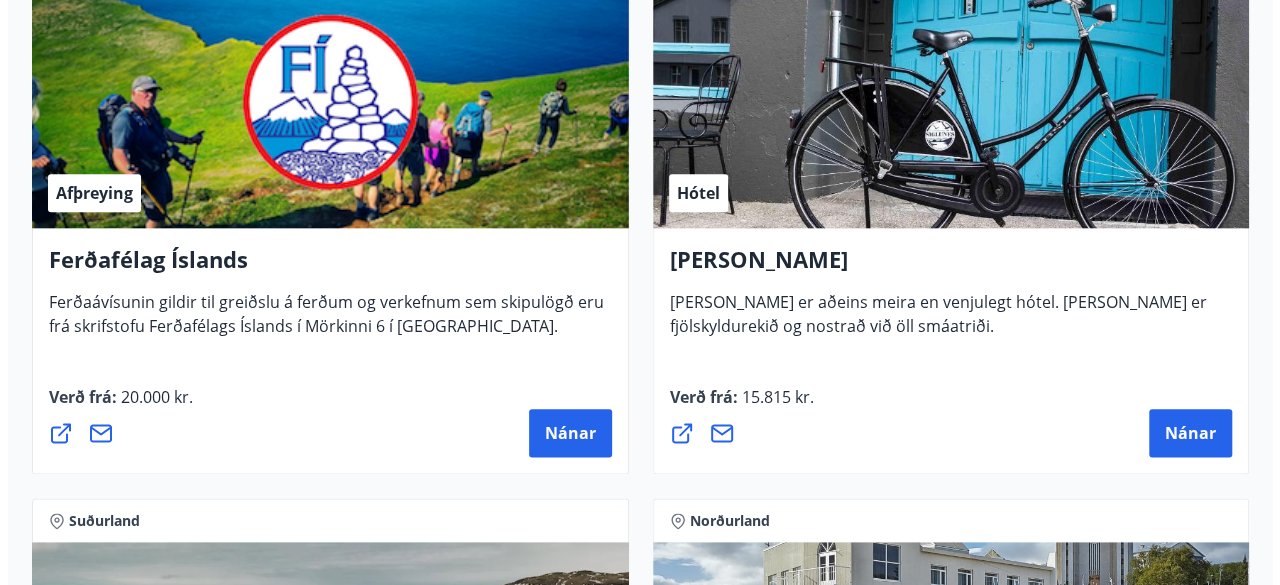 scroll, scrollTop: 1200, scrollLeft: 0, axis: vertical 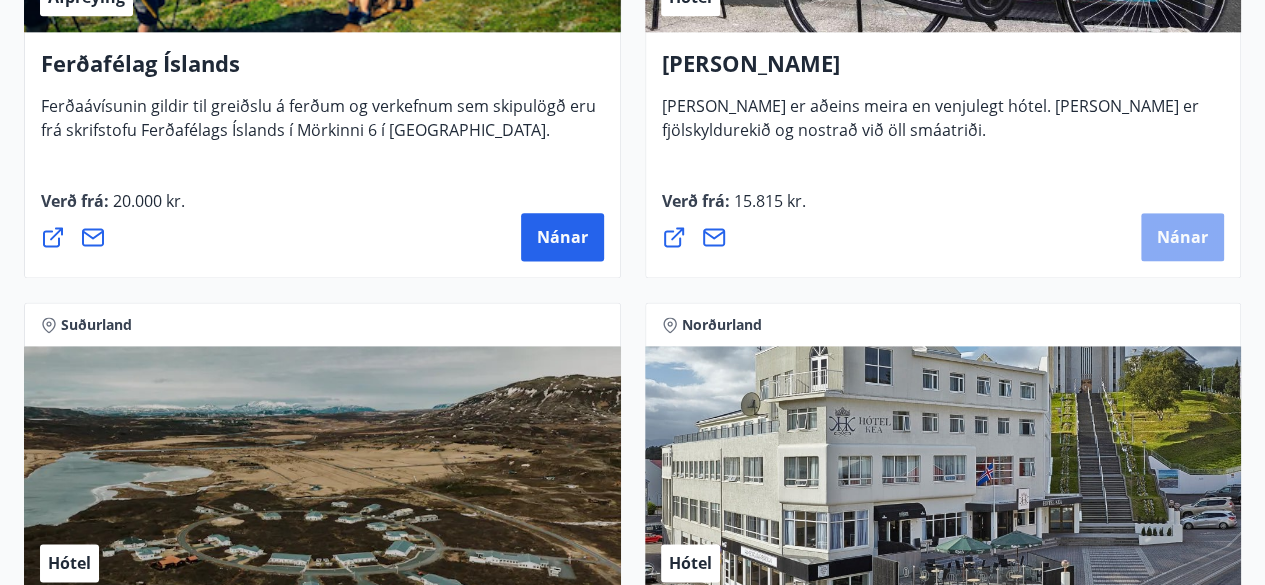 click on "Nánar" at bounding box center [1182, 237] 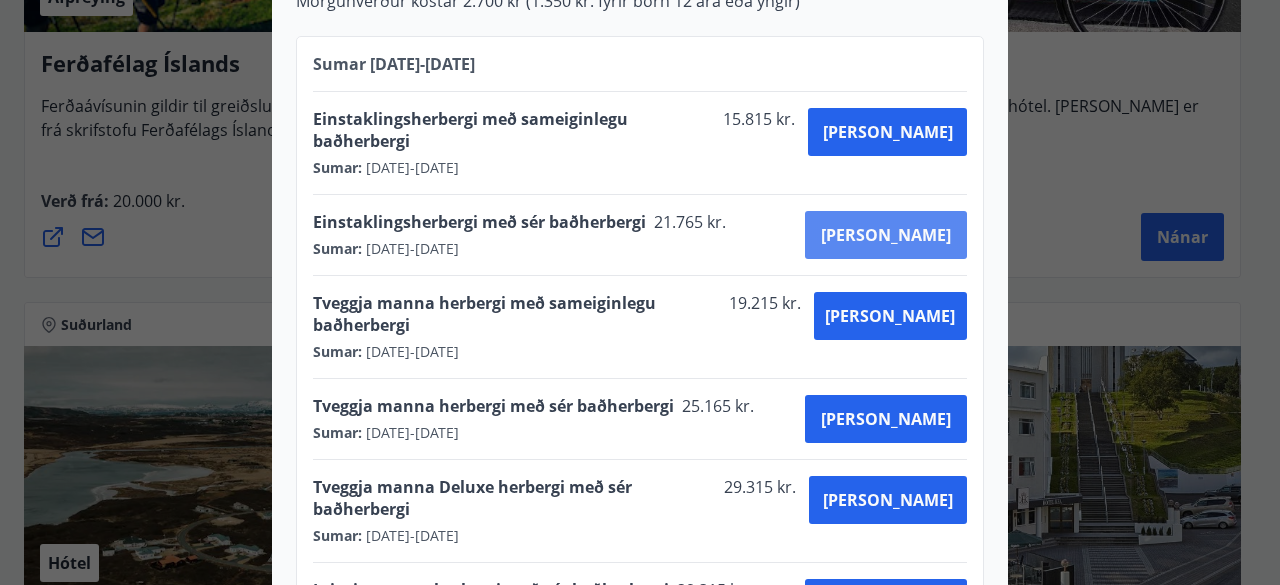 scroll, scrollTop: 1000, scrollLeft: 0, axis: vertical 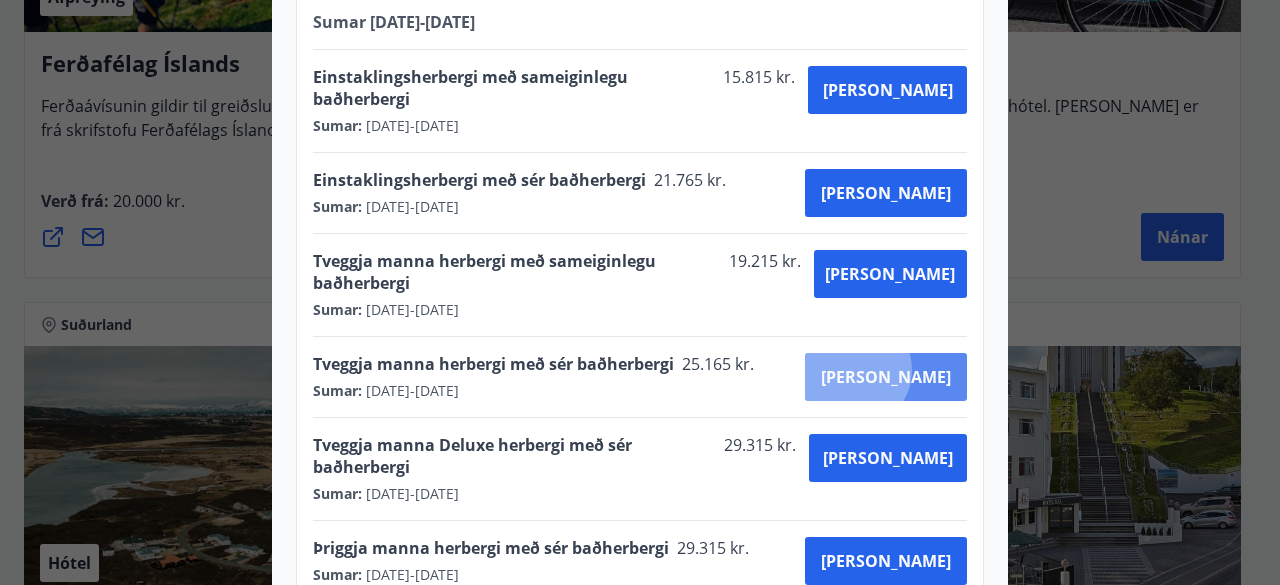 click on "[PERSON_NAME]" at bounding box center (886, 377) 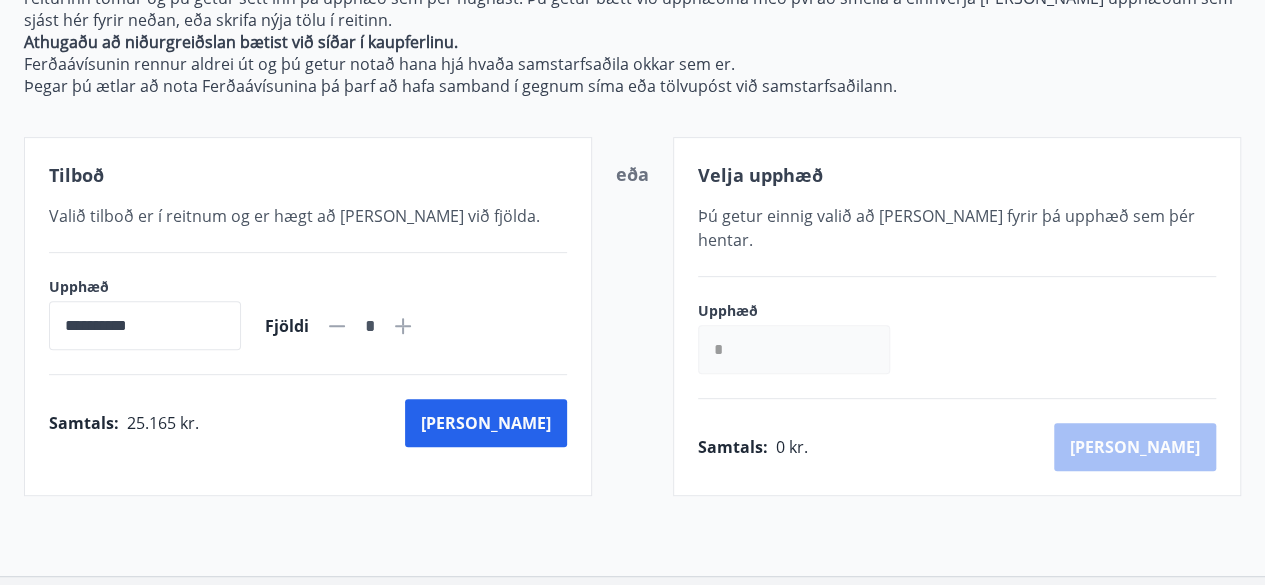 scroll, scrollTop: 419, scrollLeft: 0, axis: vertical 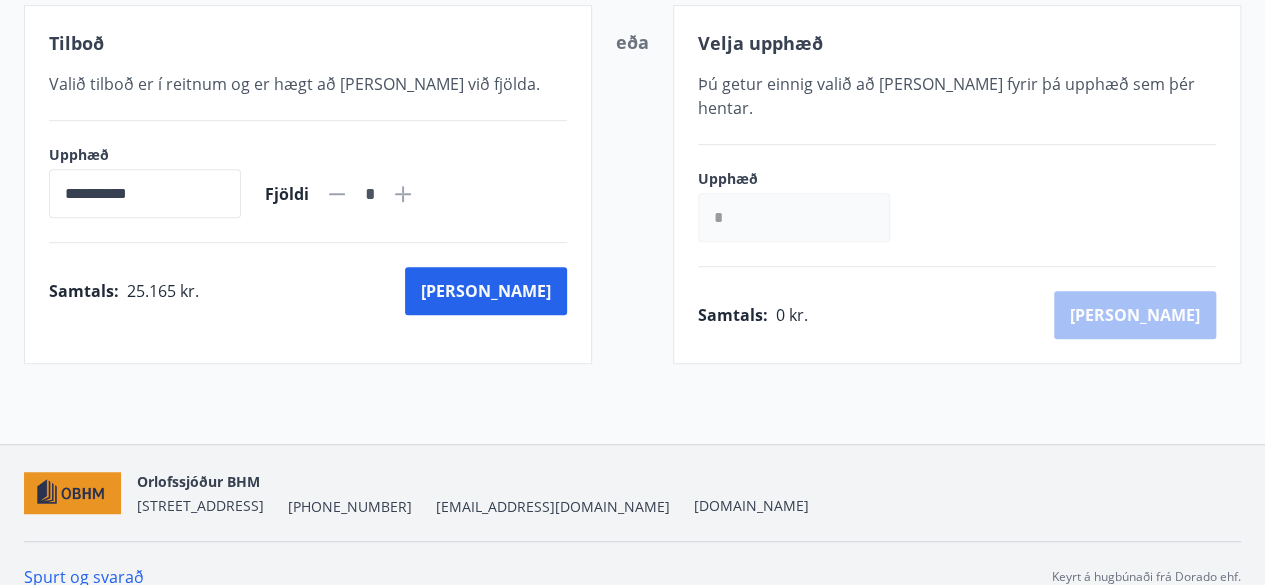click on "*" at bounding box center [794, 217] 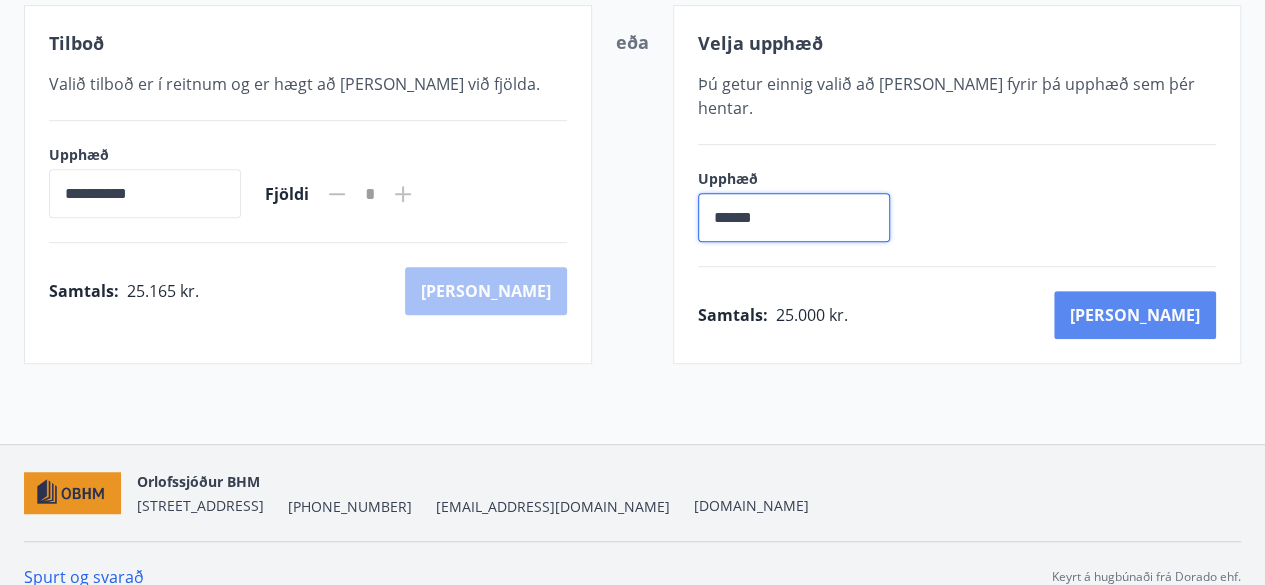 type on "******" 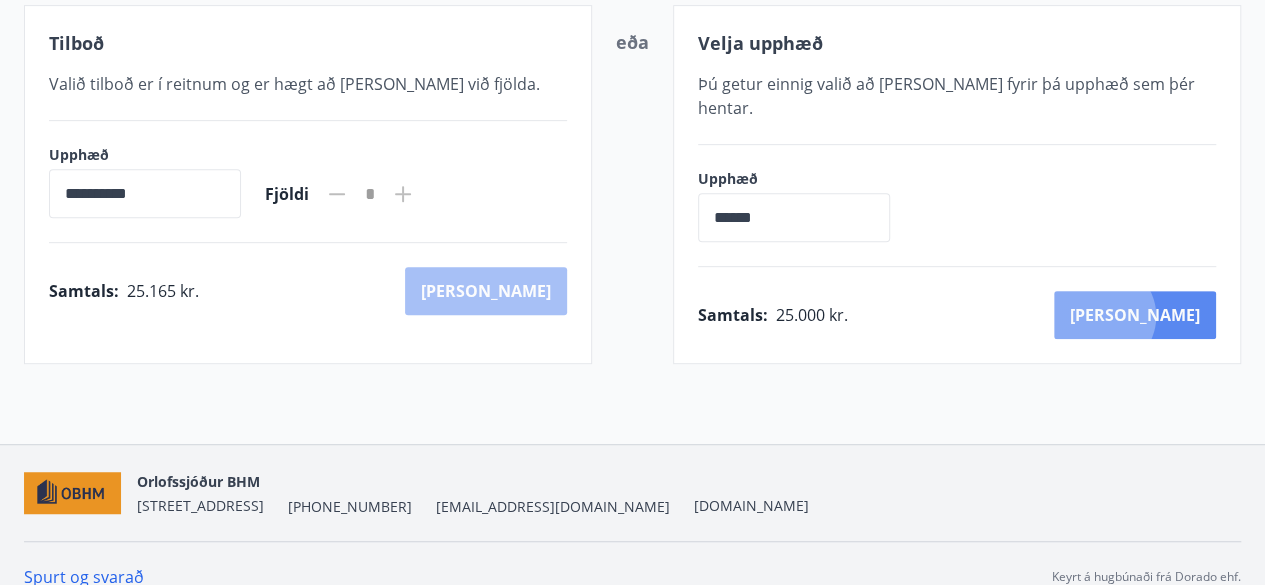 click on "[PERSON_NAME]" at bounding box center [1135, 315] 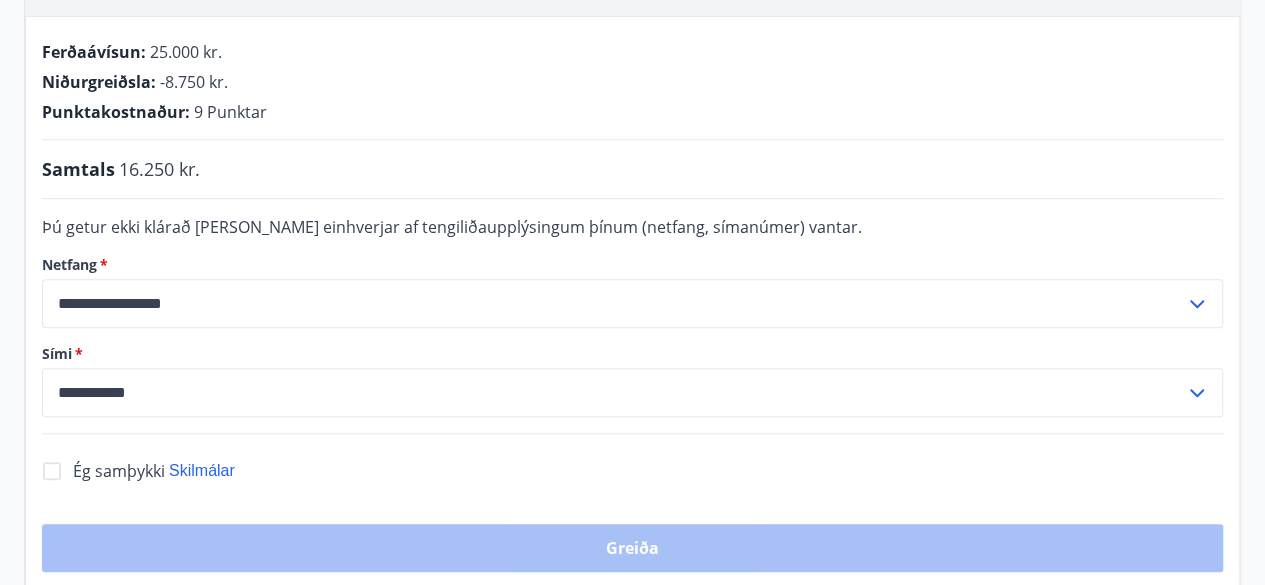 scroll, scrollTop: 519, scrollLeft: 0, axis: vertical 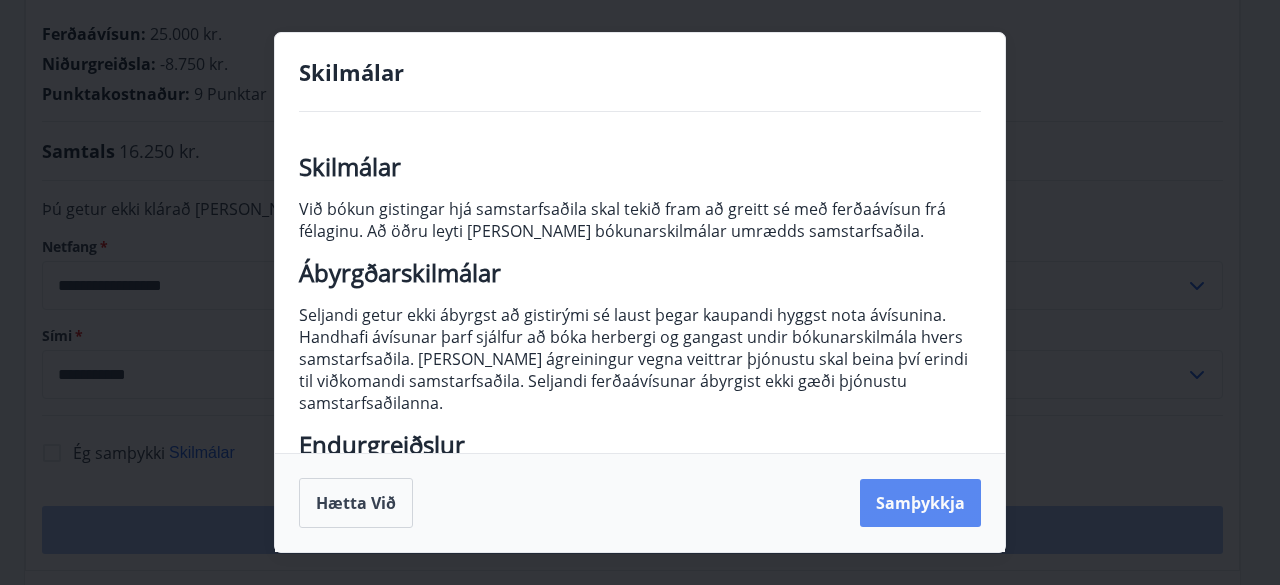 click on "Samþykkja" at bounding box center (920, 503) 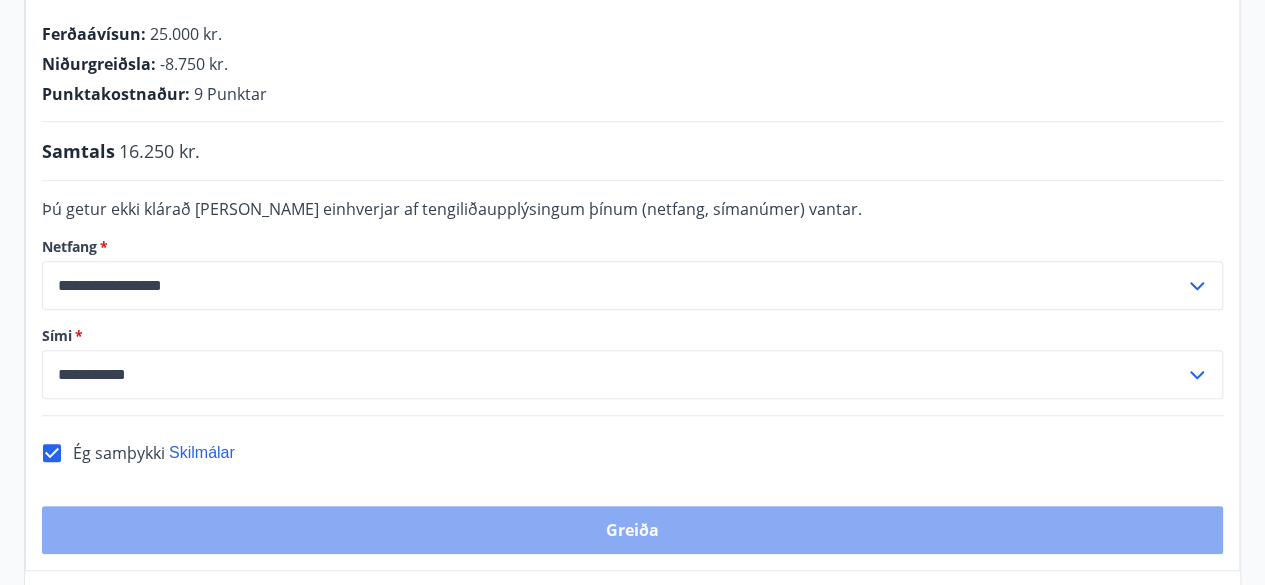 click on "Greiða" at bounding box center [632, 530] 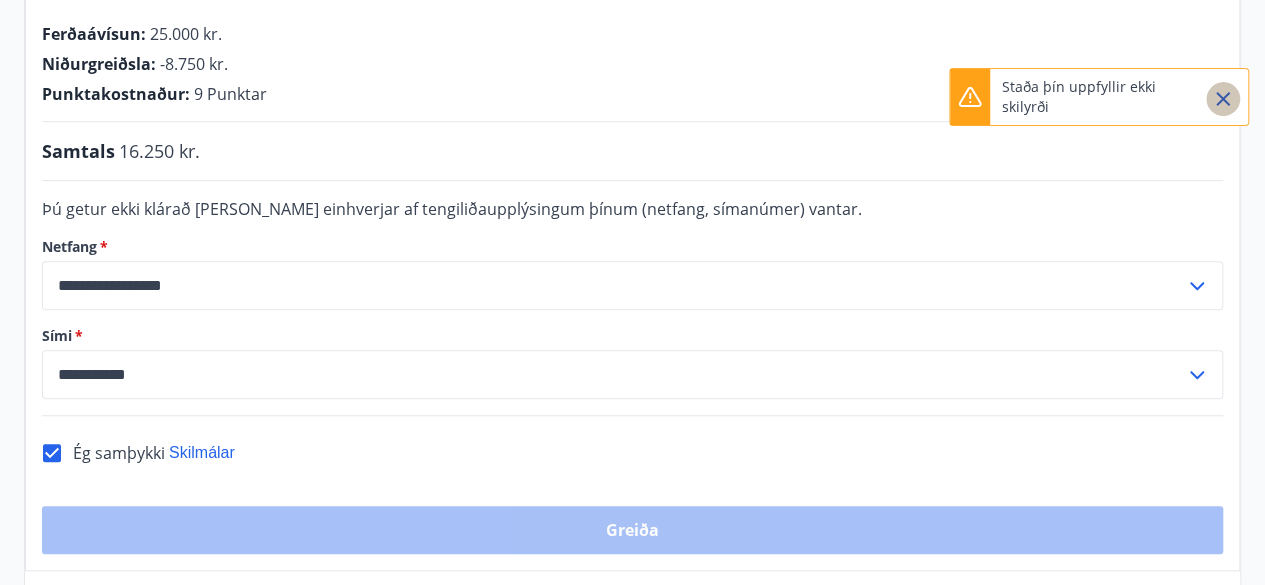click 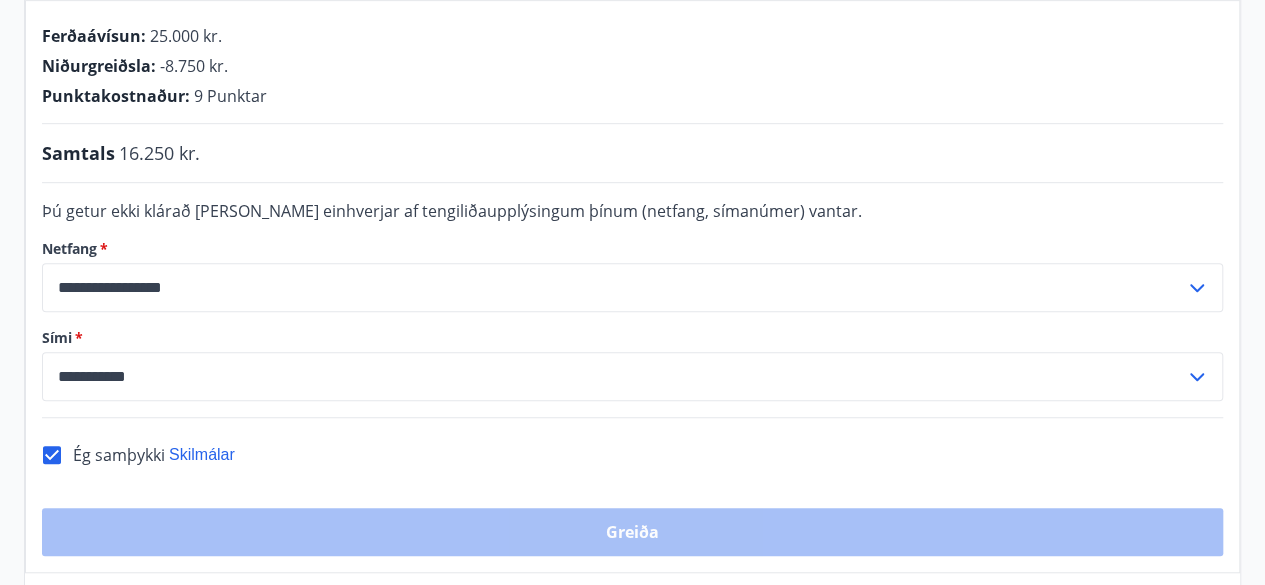 scroll, scrollTop: 514, scrollLeft: 0, axis: vertical 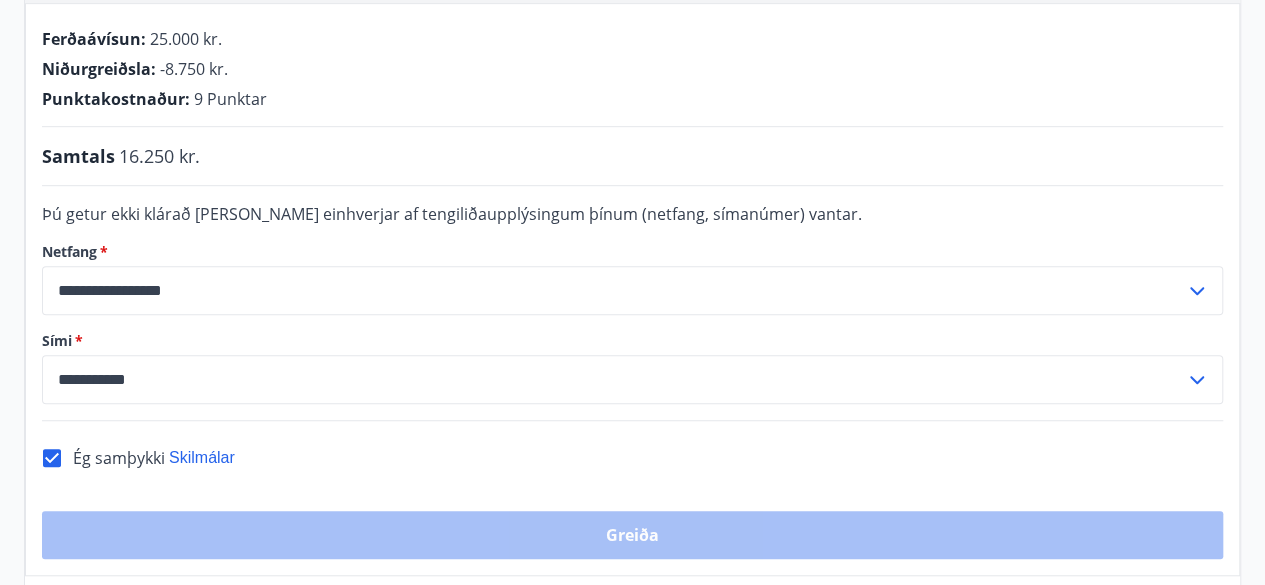 click on "Greiða" at bounding box center [632, 535] 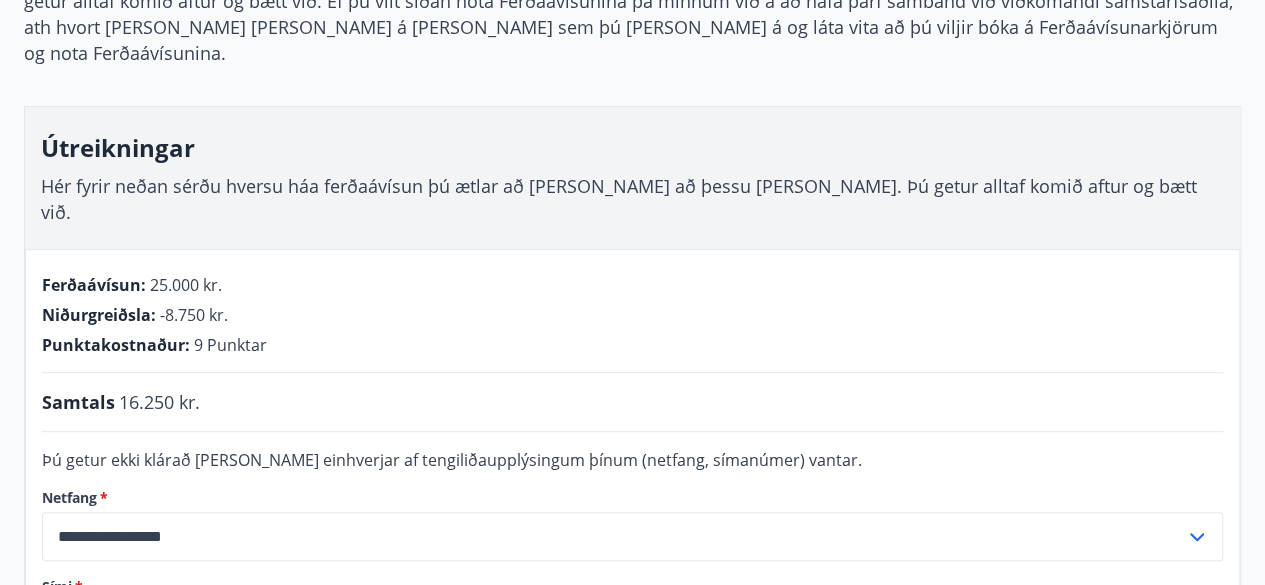 scroll, scrollTop: 300, scrollLeft: 0, axis: vertical 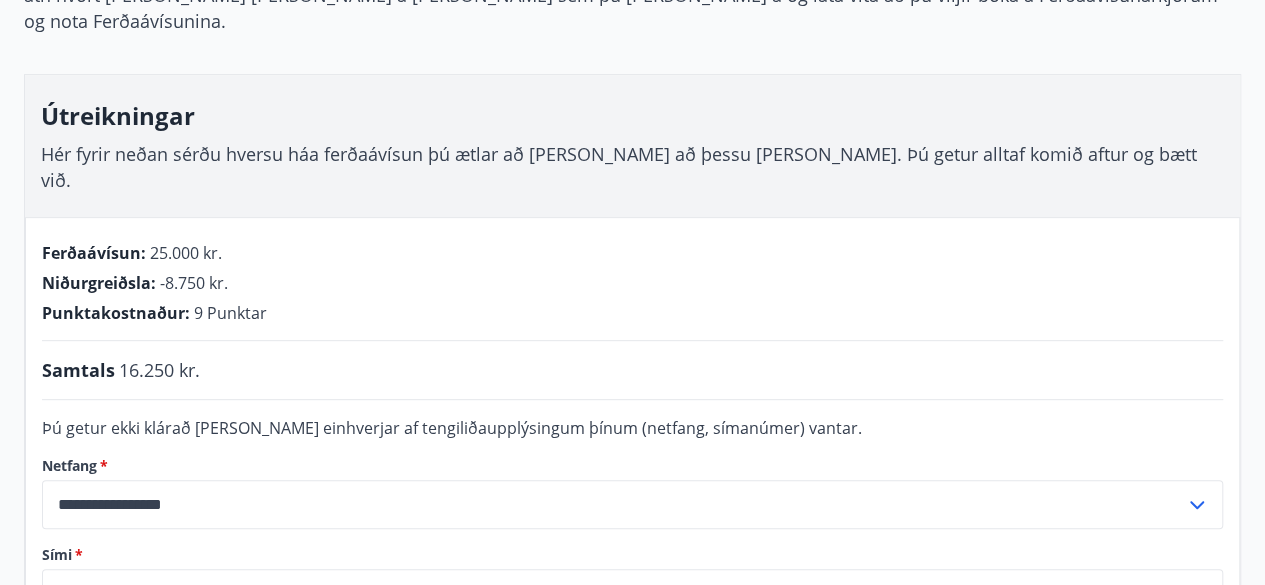 click on "Samtals 16.250 kr." at bounding box center (632, 370) 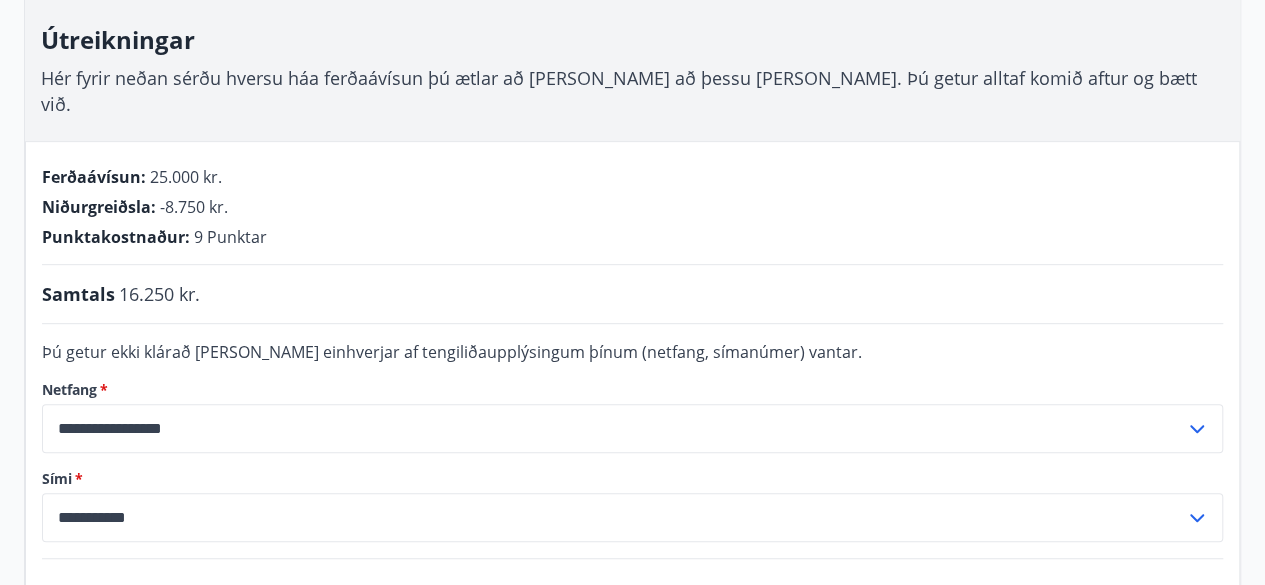 scroll, scrollTop: 0, scrollLeft: 0, axis: both 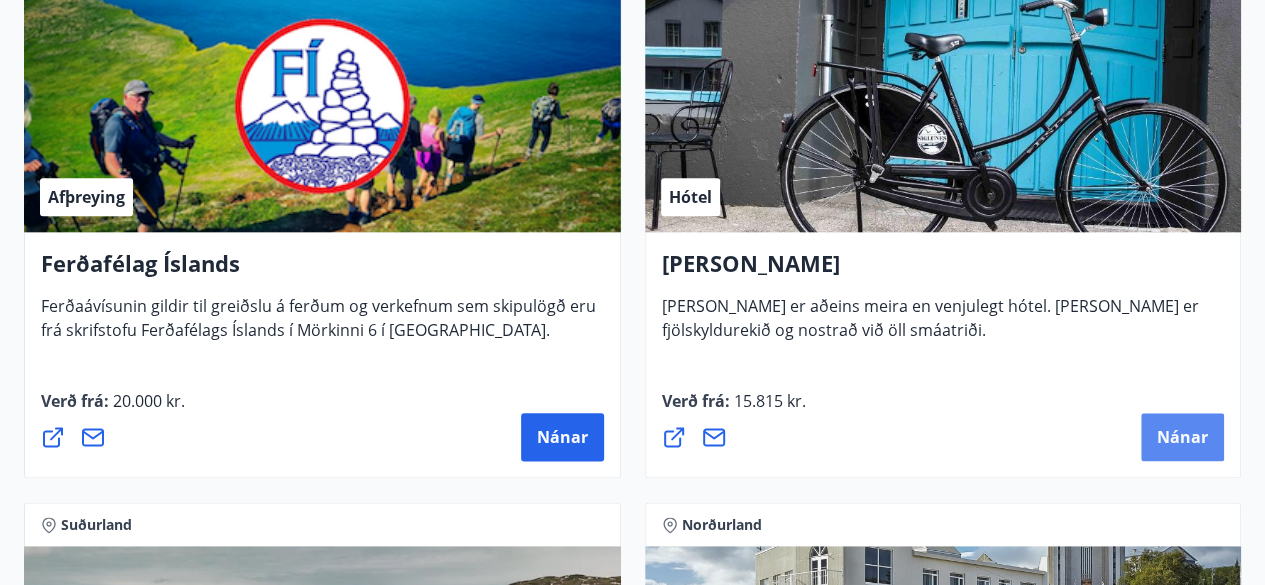 click on "Nánar" at bounding box center [1182, 437] 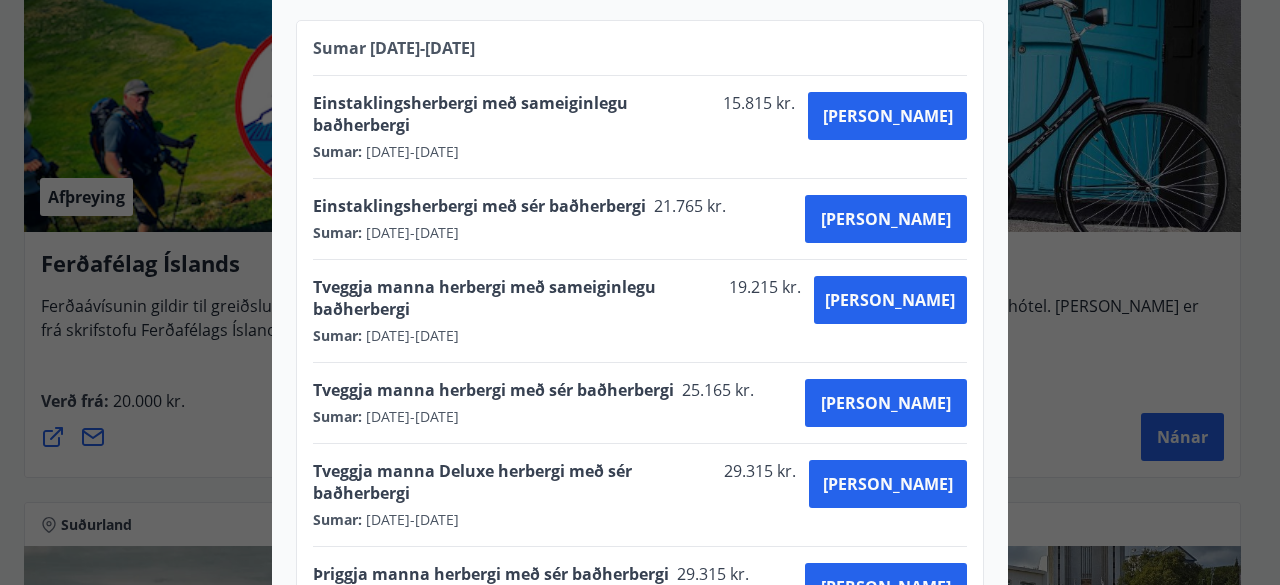 scroll, scrollTop: 1000, scrollLeft: 0, axis: vertical 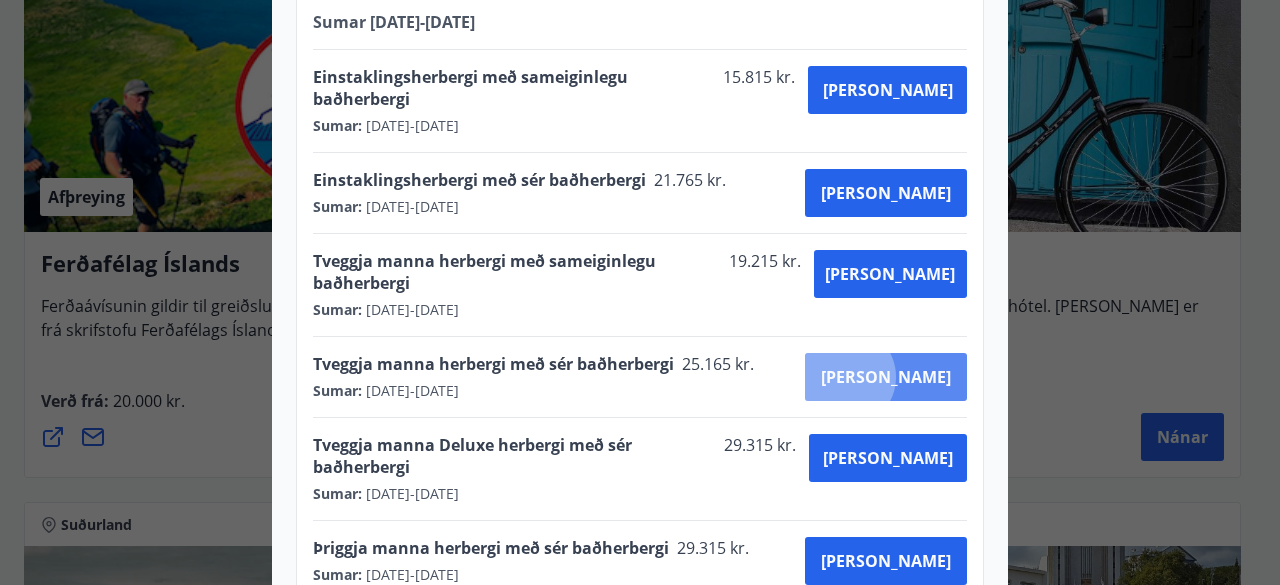 click on "[PERSON_NAME]" at bounding box center [886, 377] 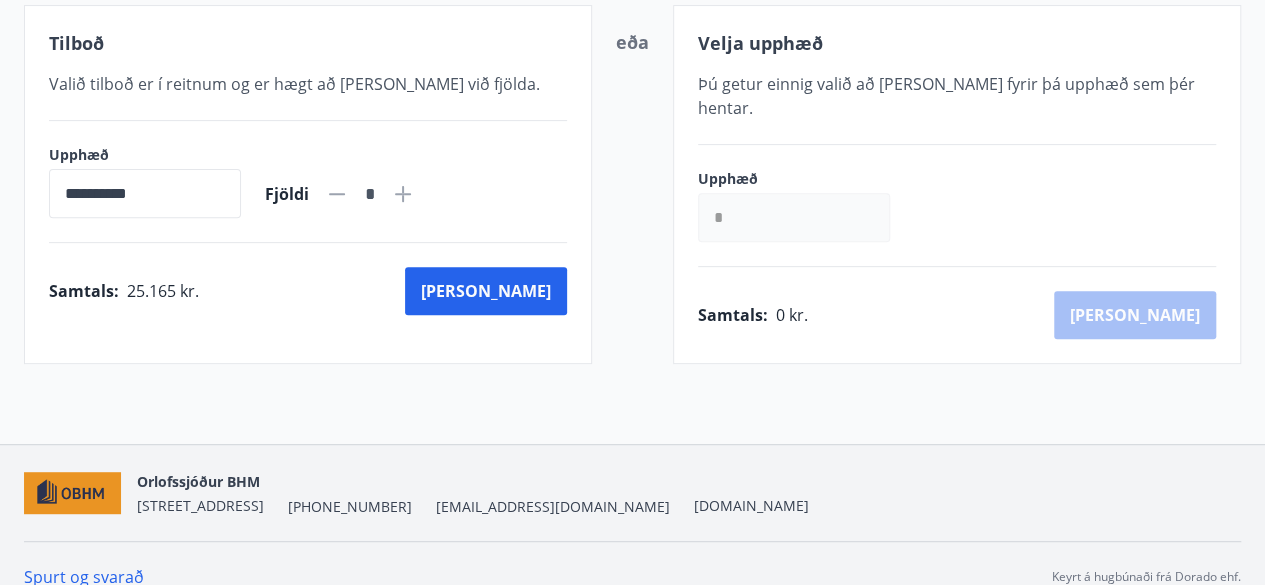 scroll, scrollTop: 419, scrollLeft: 0, axis: vertical 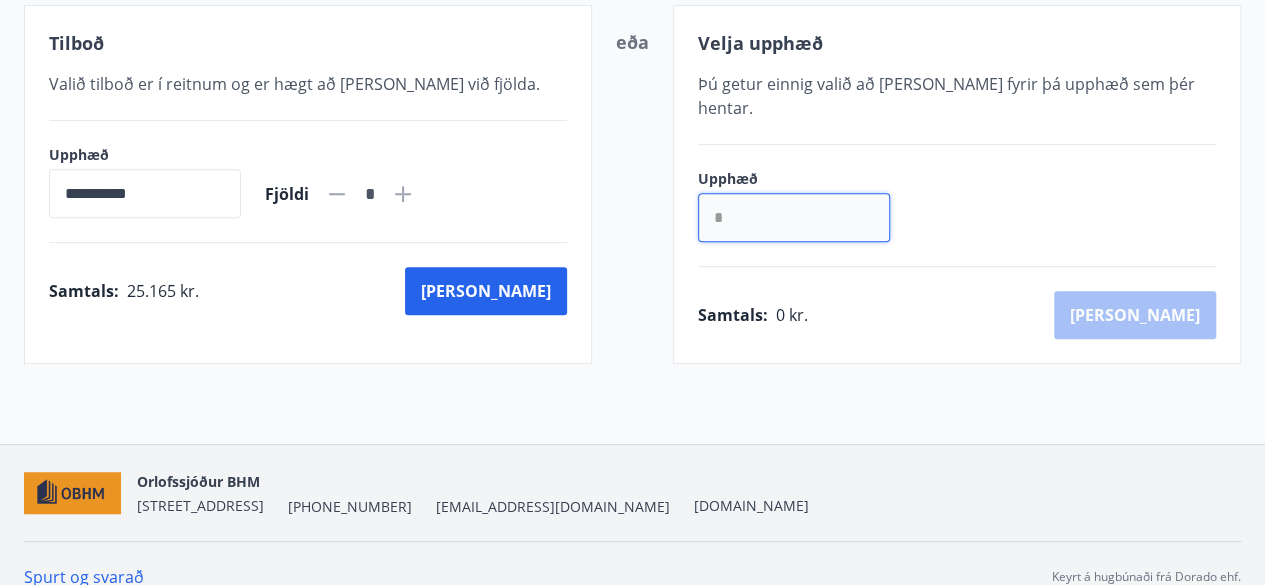 click on "*" at bounding box center (794, 217) 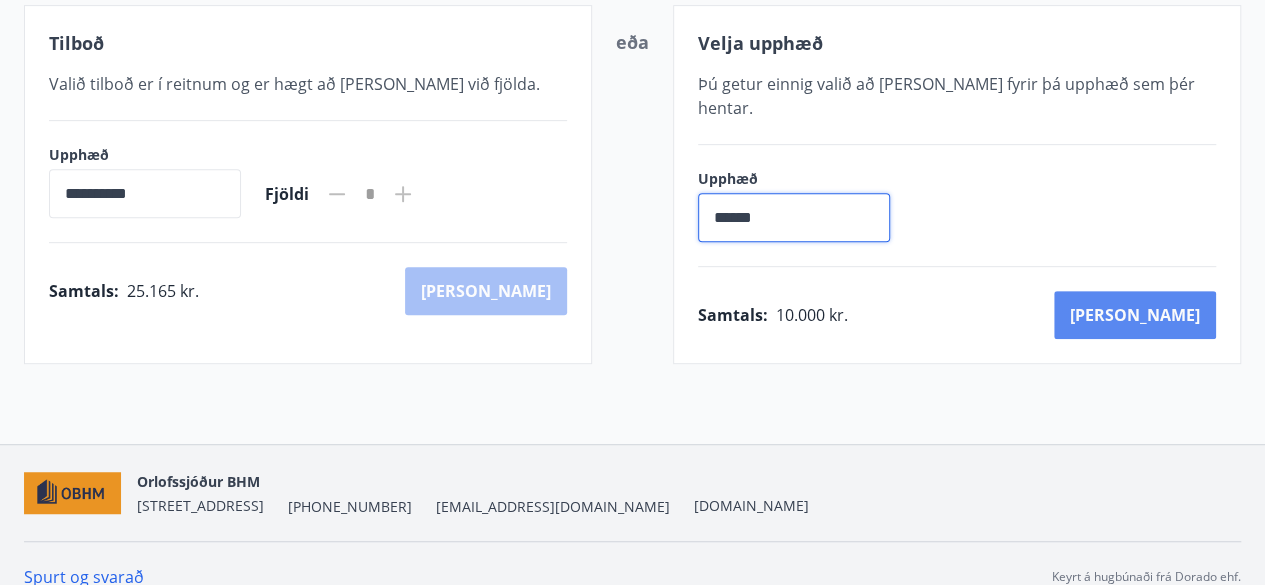 type on "******" 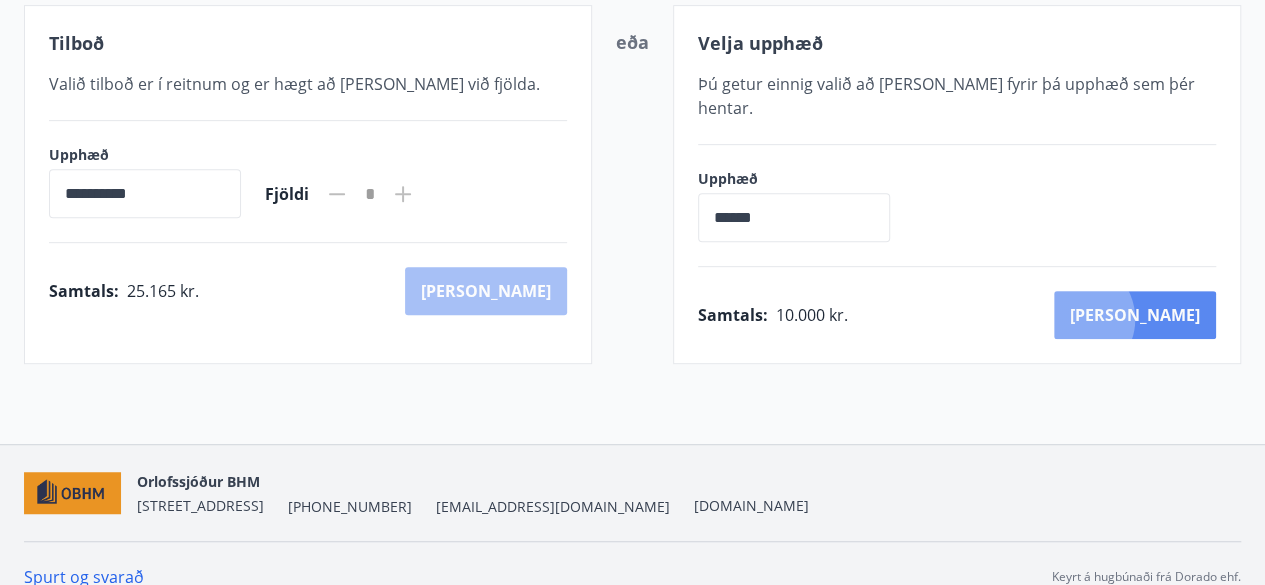 click on "[PERSON_NAME]" at bounding box center [1135, 315] 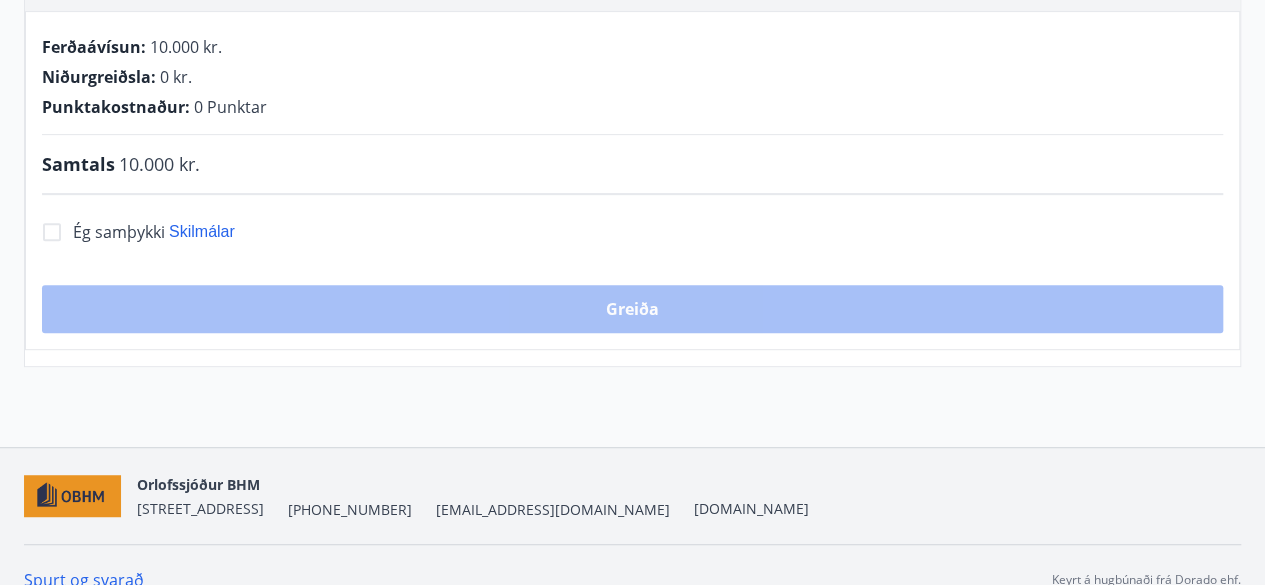 scroll, scrollTop: 419, scrollLeft: 0, axis: vertical 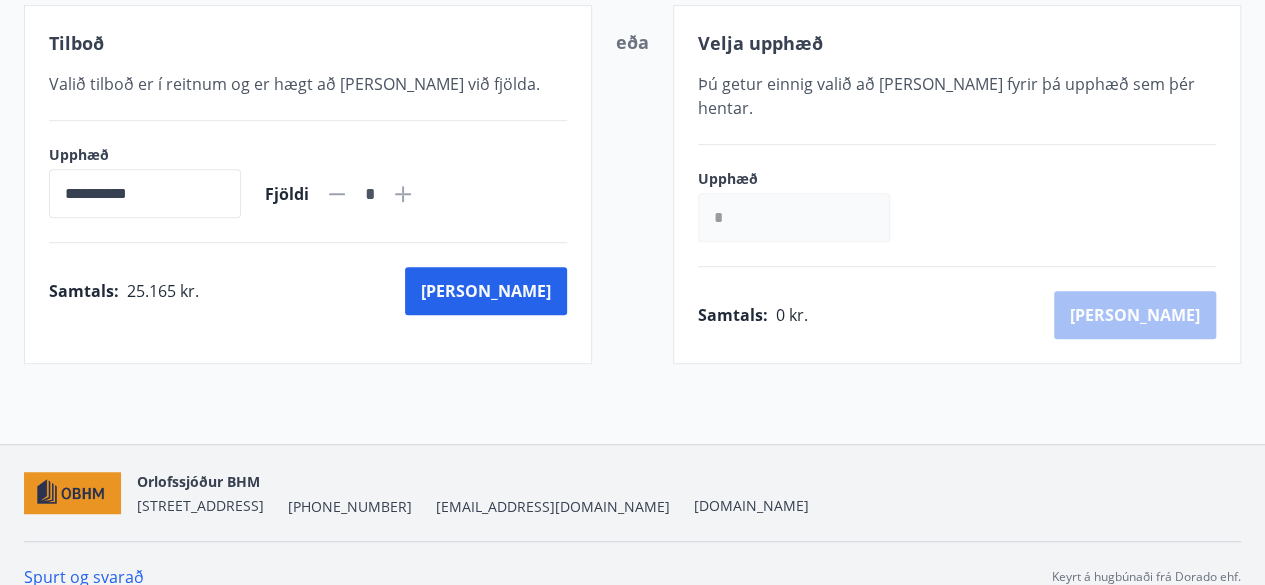 click on "*" at bounding box center [794, 217] 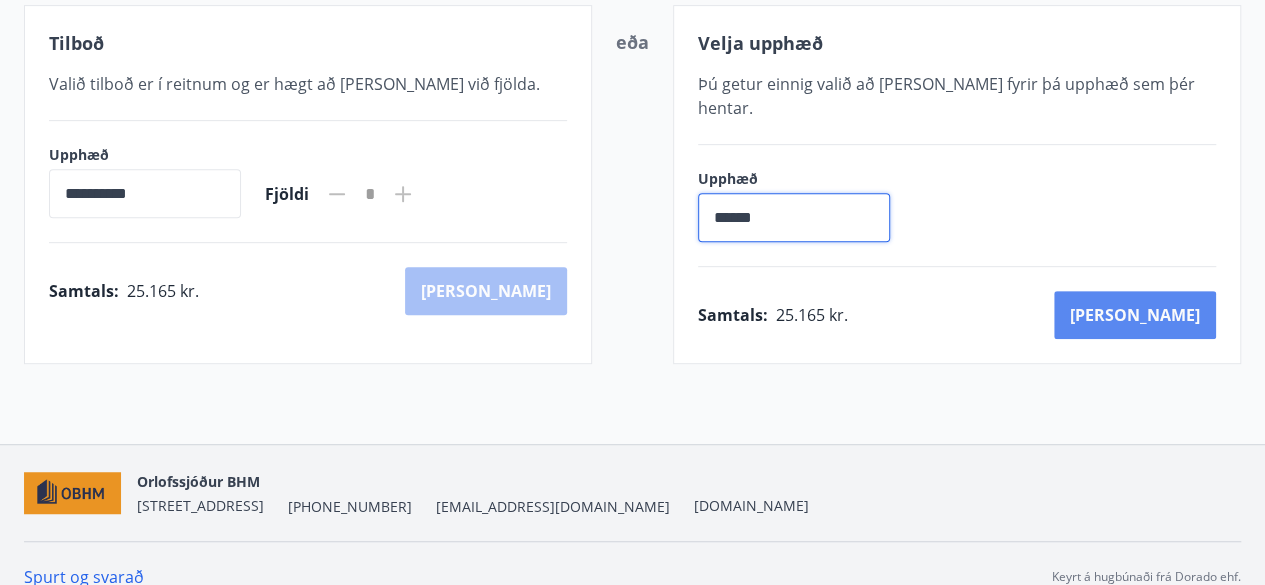 type on "******" 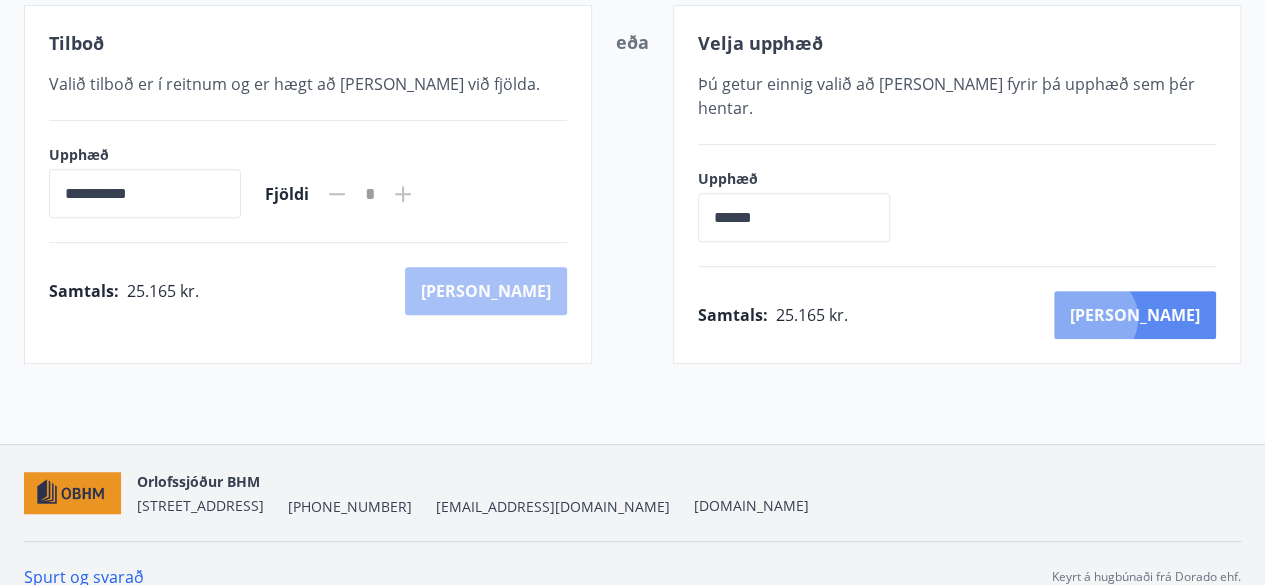 click on "[PERSON_NAME]" at bounding box center [1135, 315] 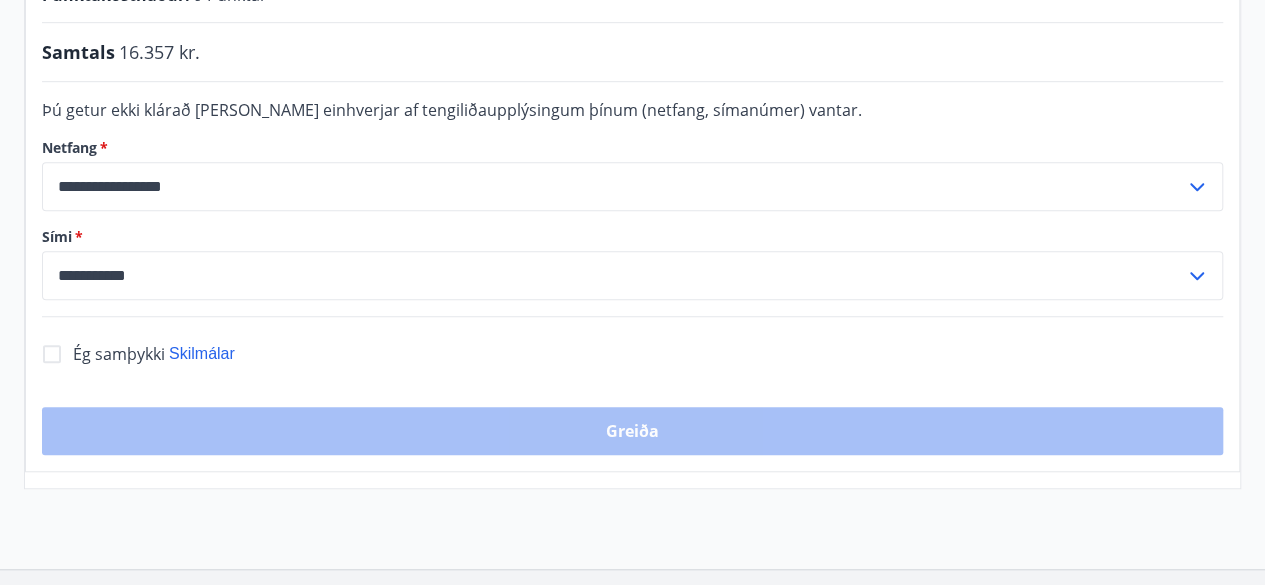 scroll, scrollTop: 619, scrollLeft: 0, axis: vertical 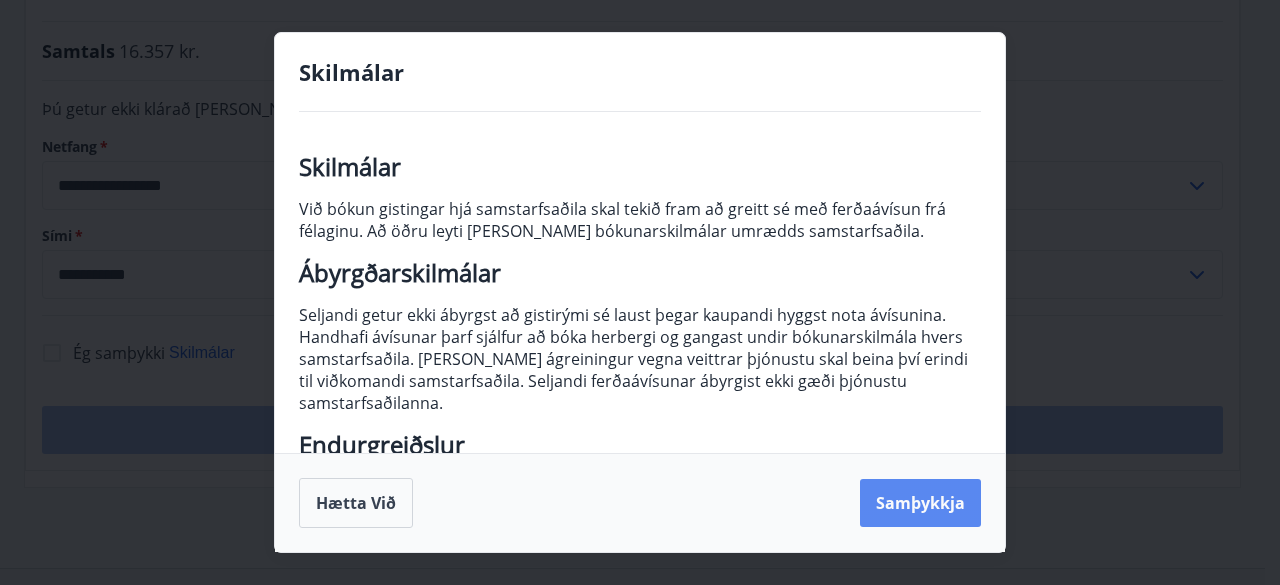 click on "Samþykkja" at bounding box center (920, 503) 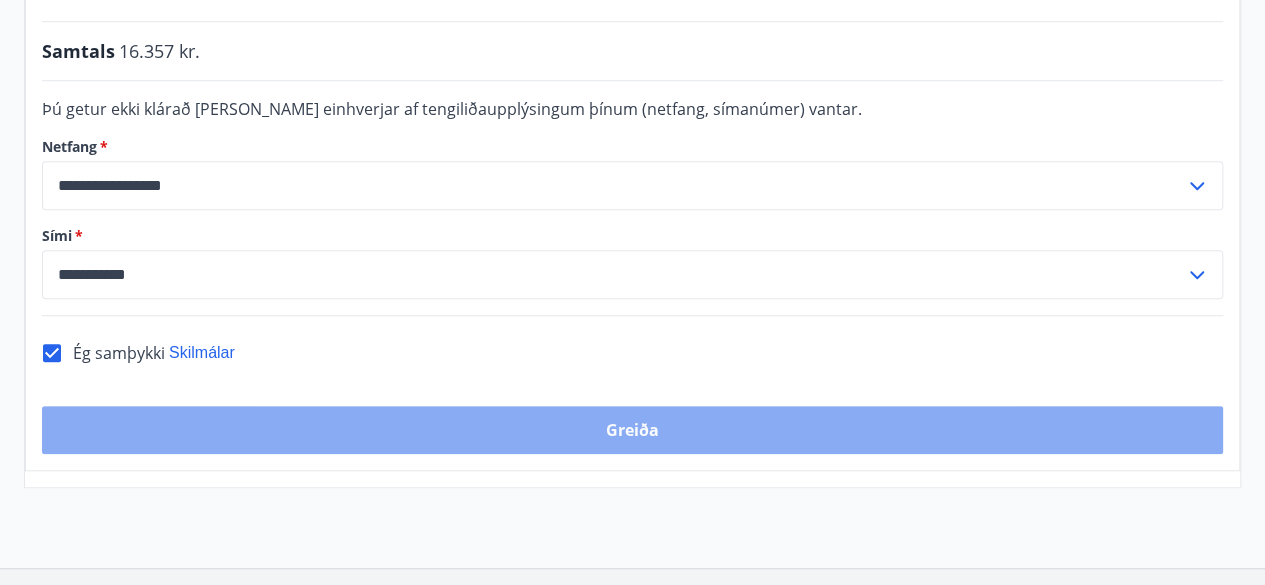 click on "Greiða" at bounding box center [632, 430] 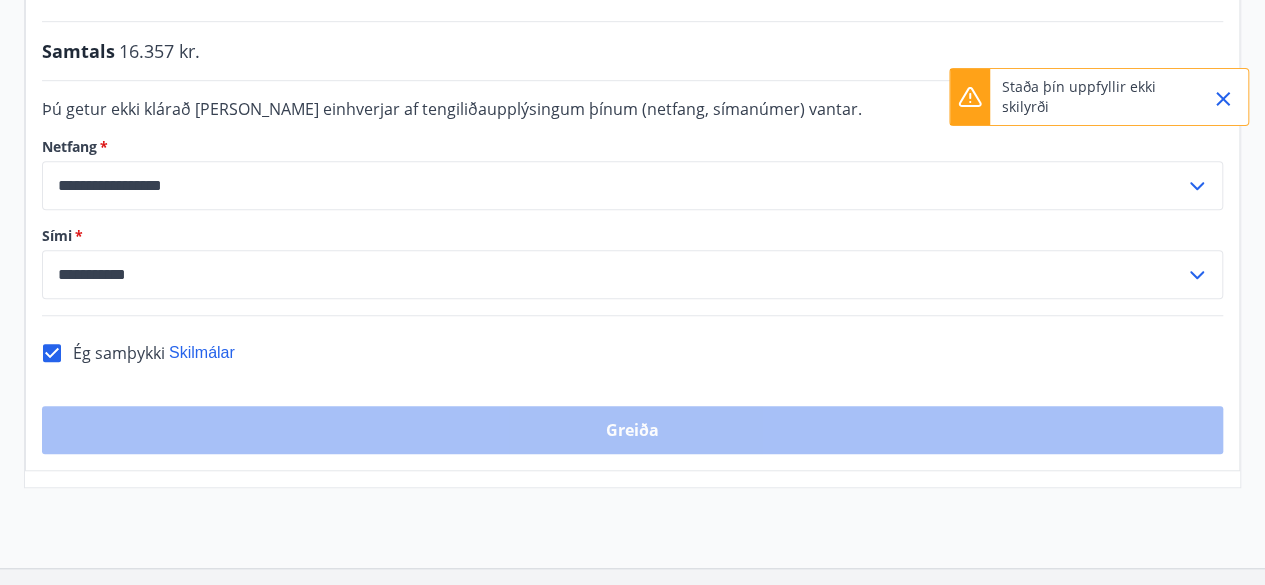 click 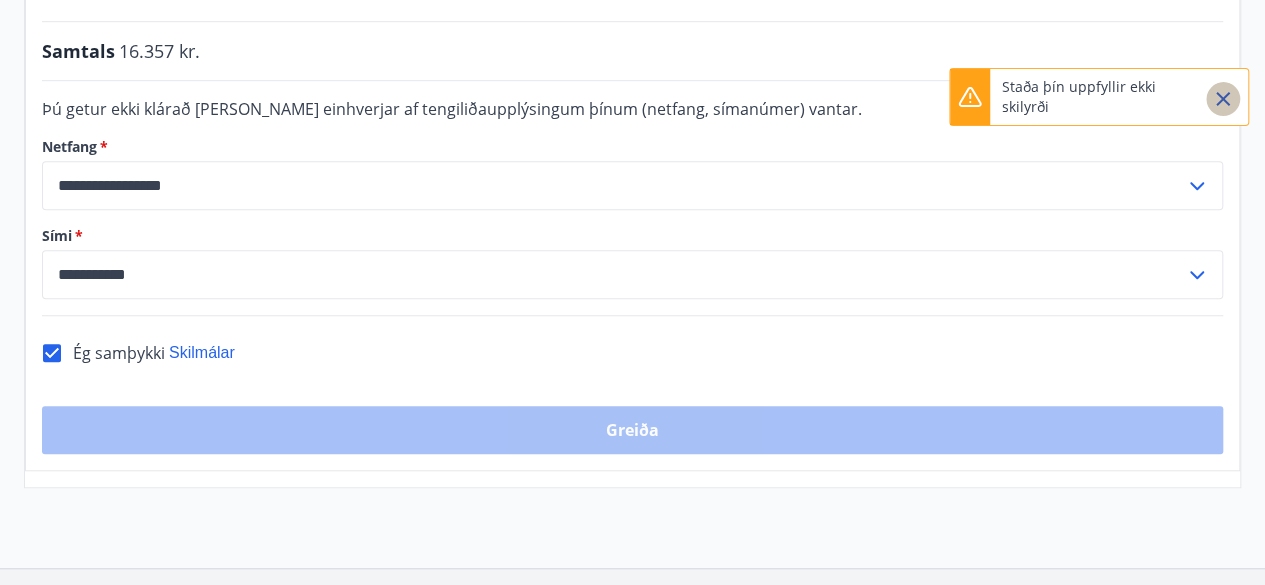 click 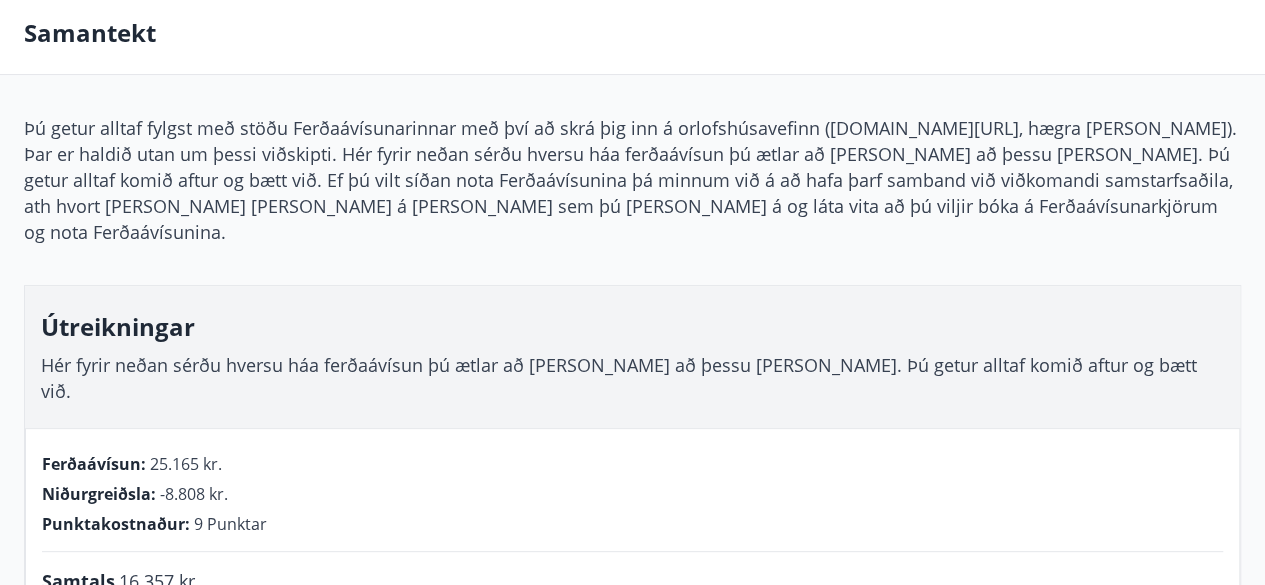 scroll, scrollTop: 0, scrollLeft: 0, axis: both 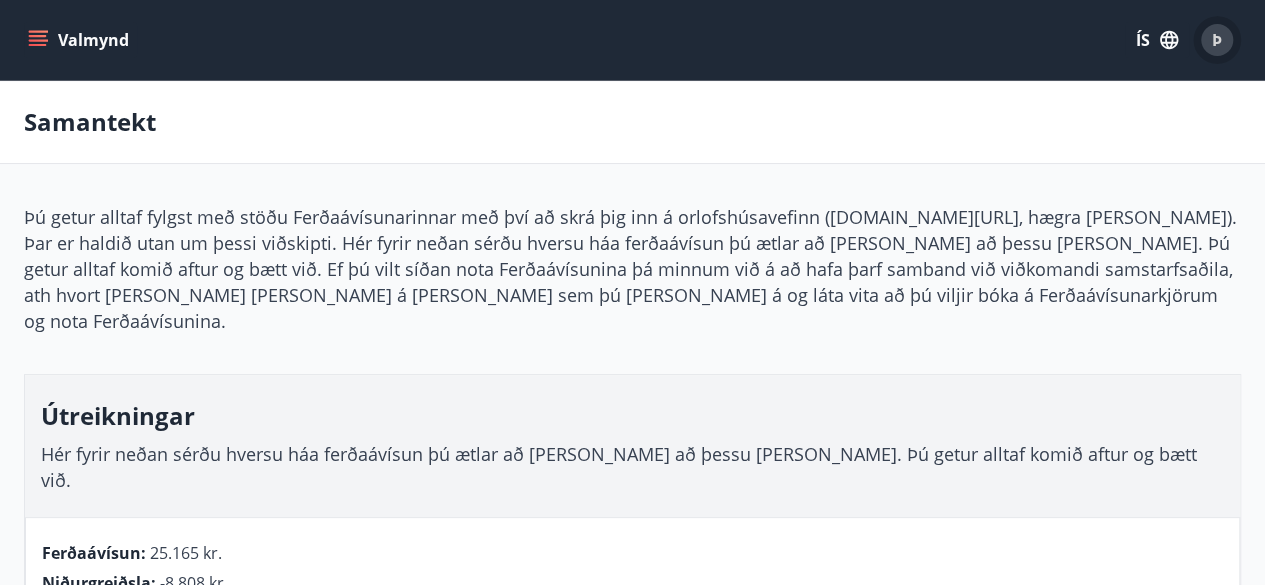 click on "Þ" at bounding box center [1217, 40] 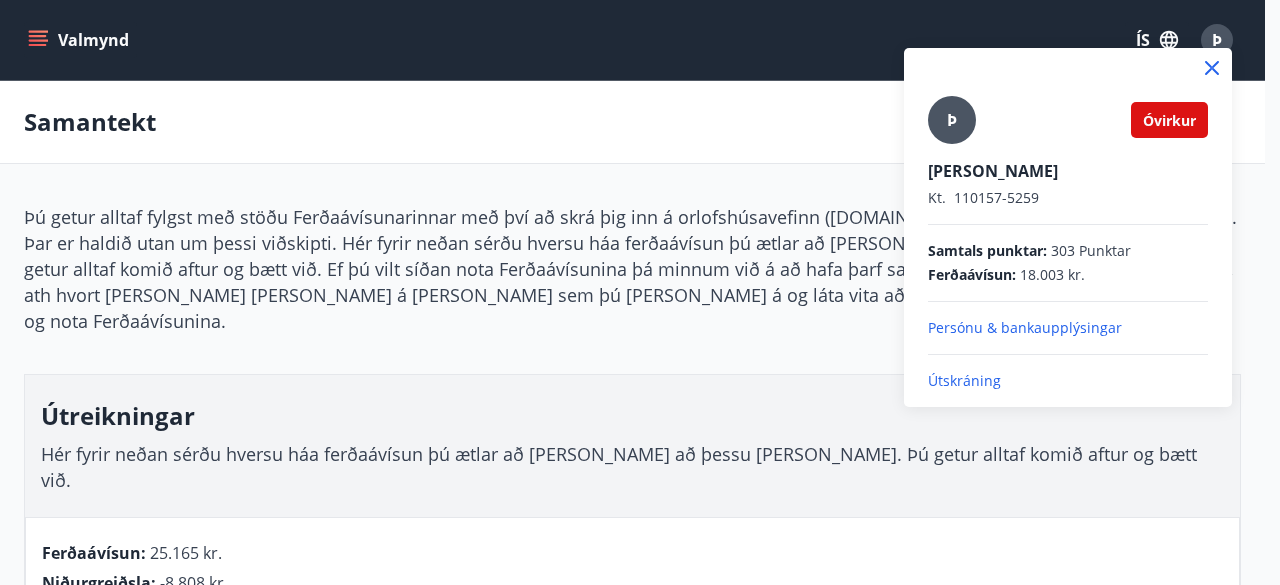 click 